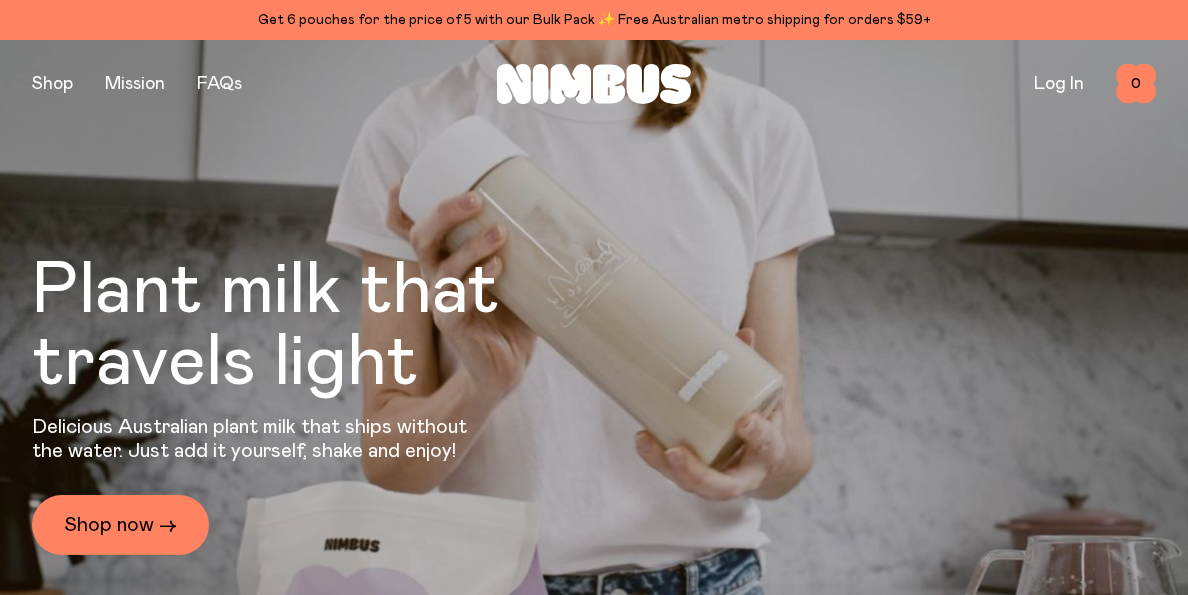 scroll, scrollTop: 0, scrollLeft: 0, axis: both 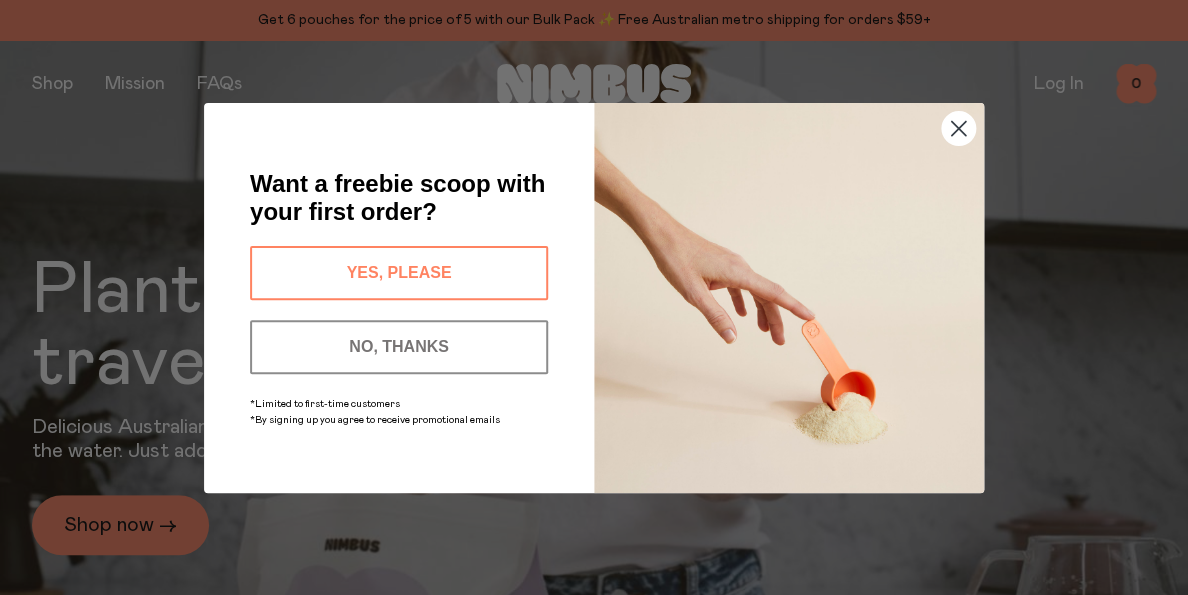 click on "YES, PLEASE" at bounding box center [399, 273] 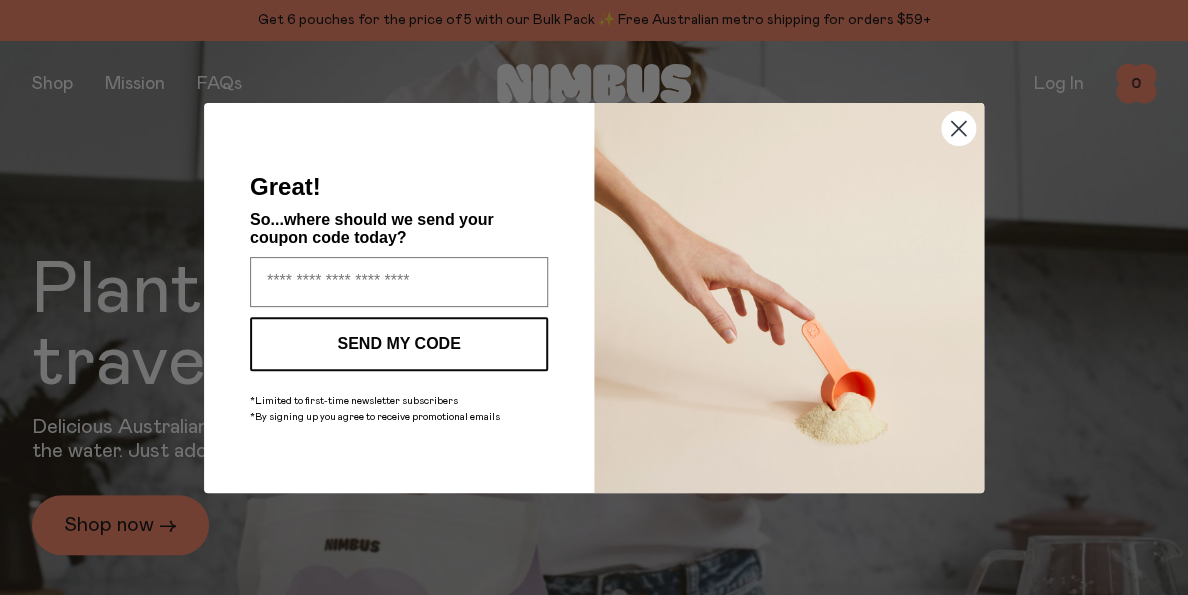 click 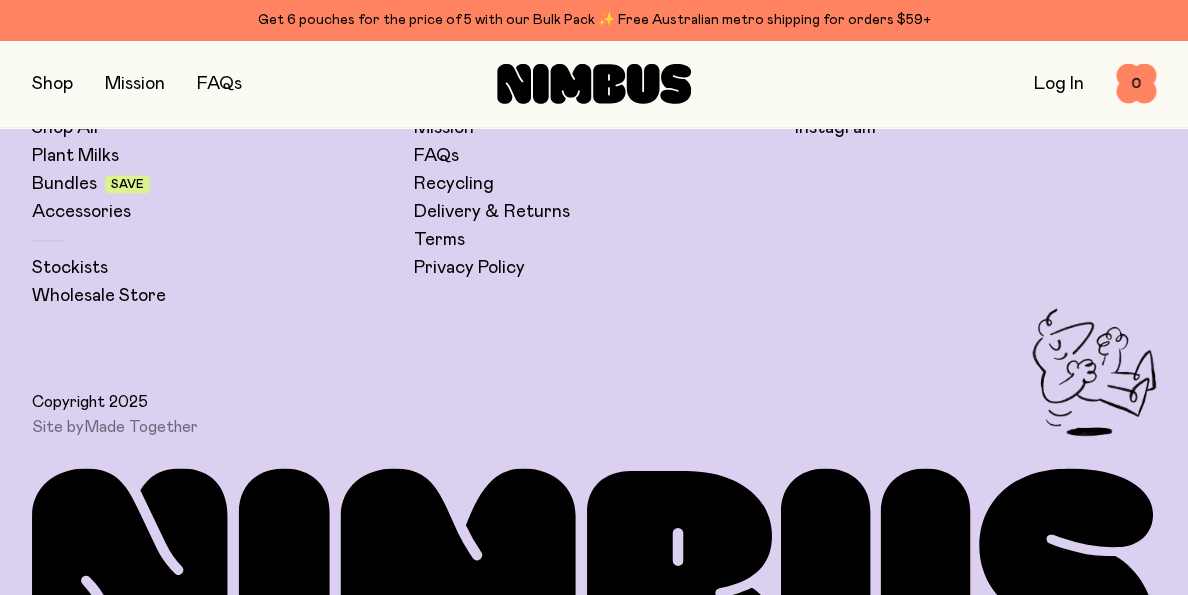 scroll, scrollTop: 5533, scrollLeft: 0, axis: vertical 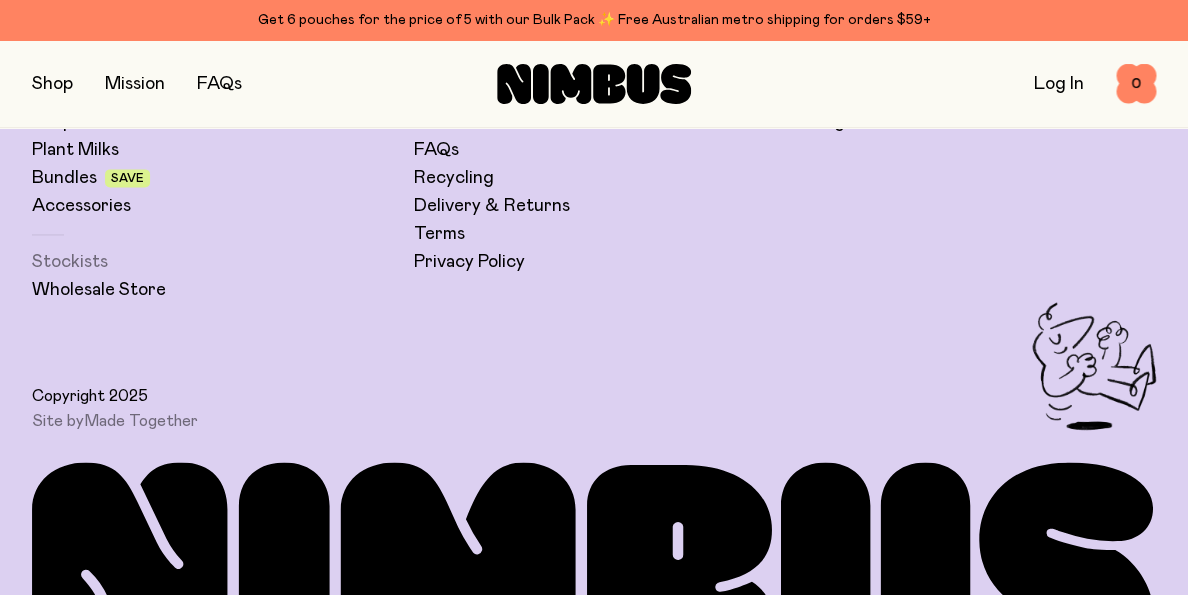 click on "Stockists" at bounding box center (70, 262) 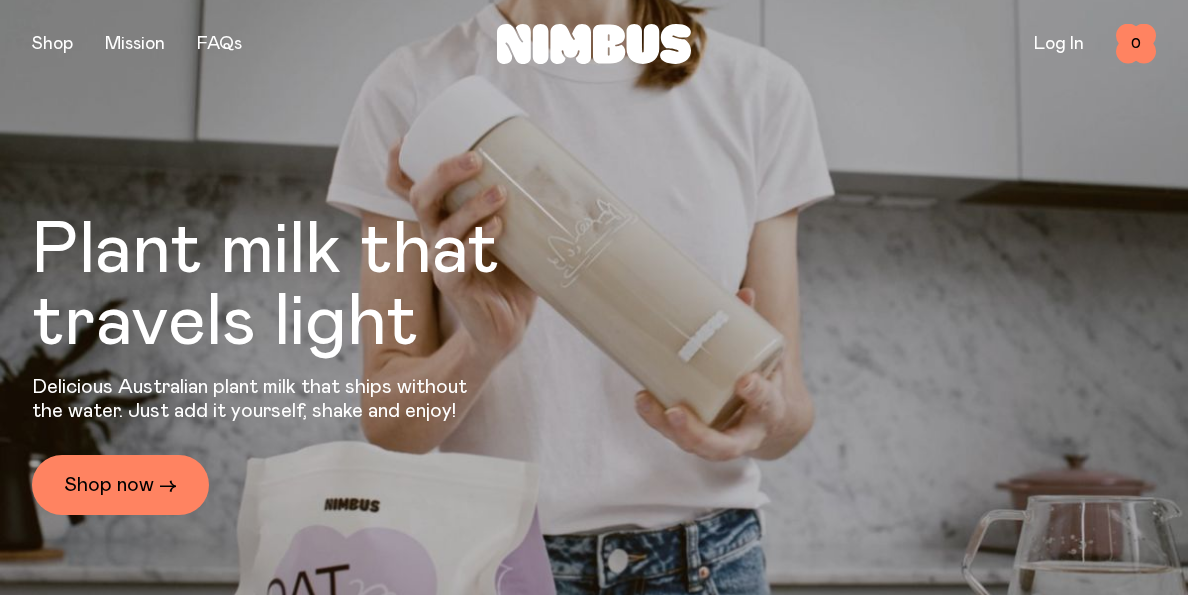 scroll, scrollTop: 0, scrollLeft: 0, axis: both 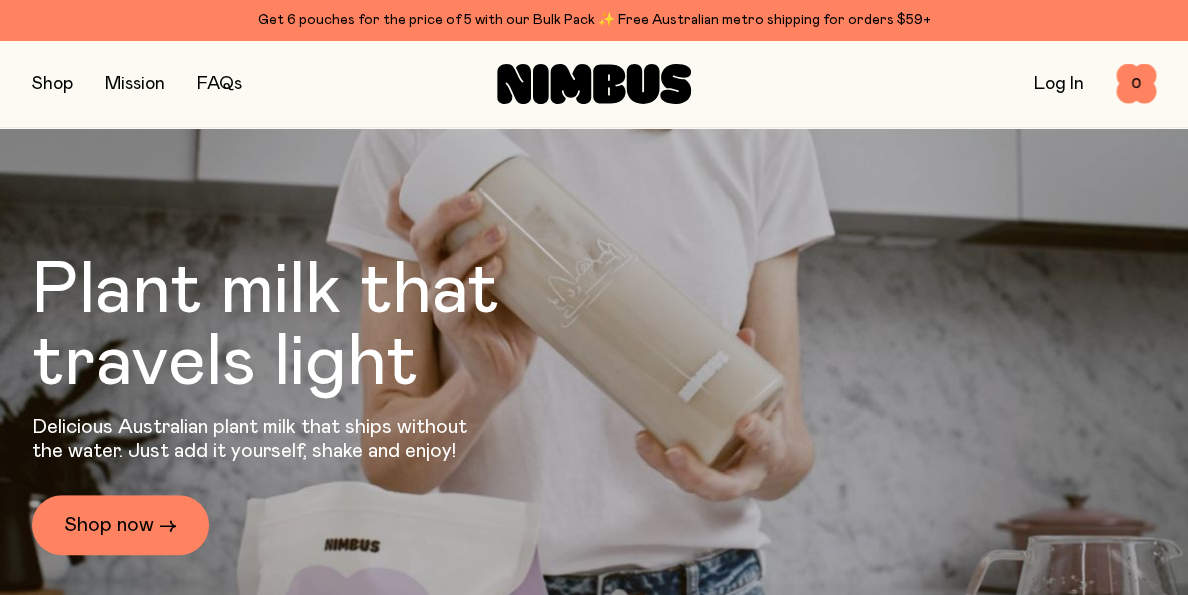 click at bounding box center [52, 84] 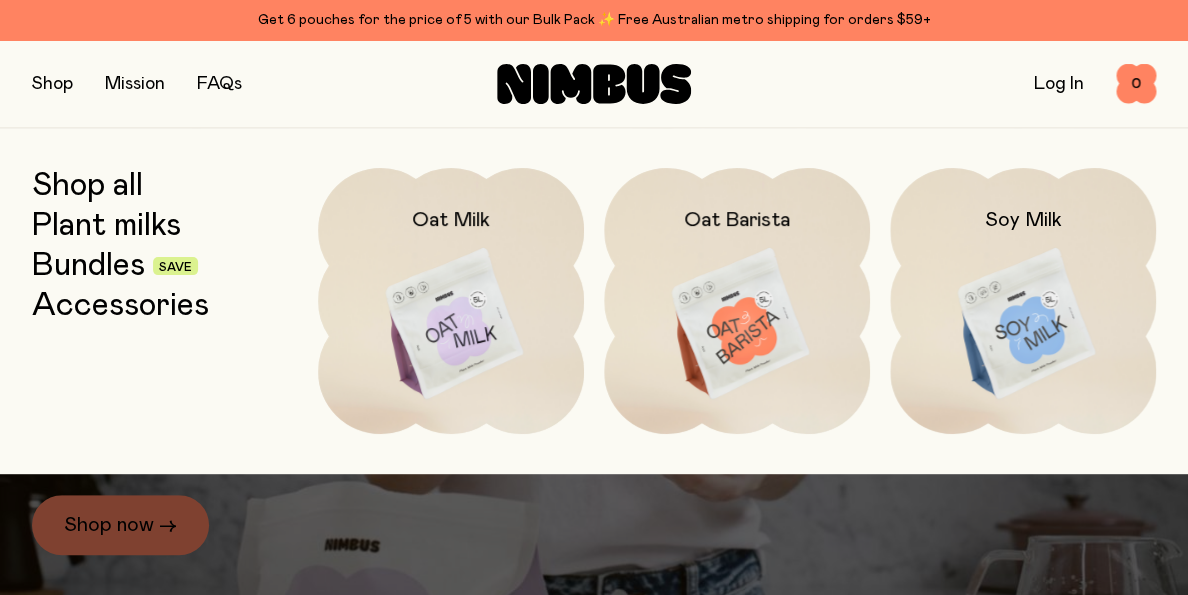 click on "Shop all" at bounding box center (87, 186) 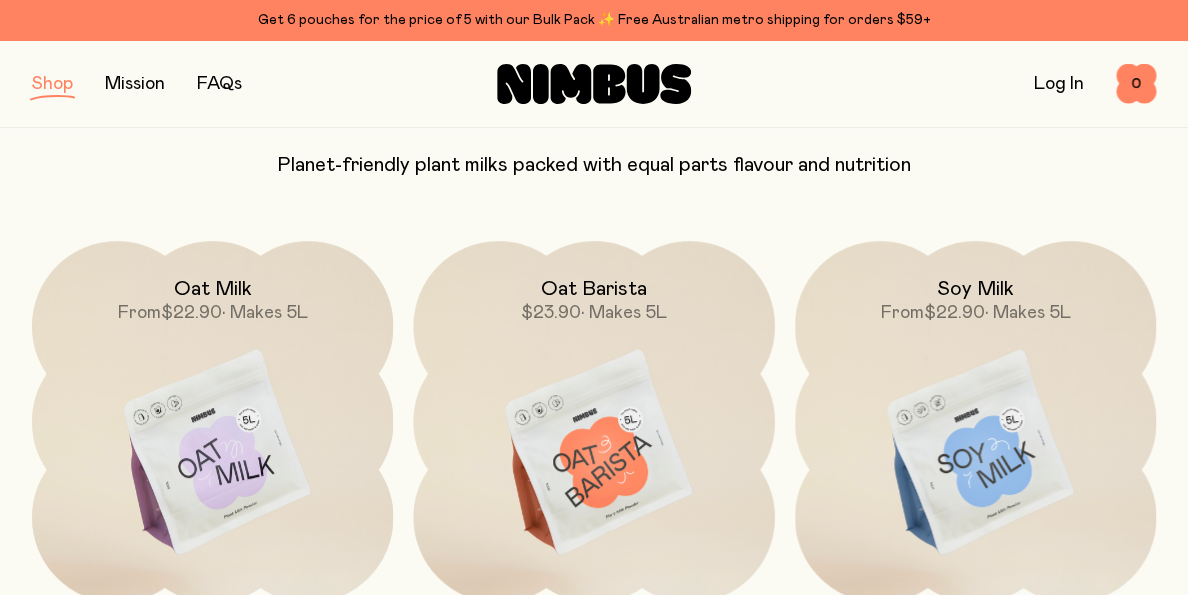 scroll, scrollTop: 200, scrollLeft: 0, axis: vertical 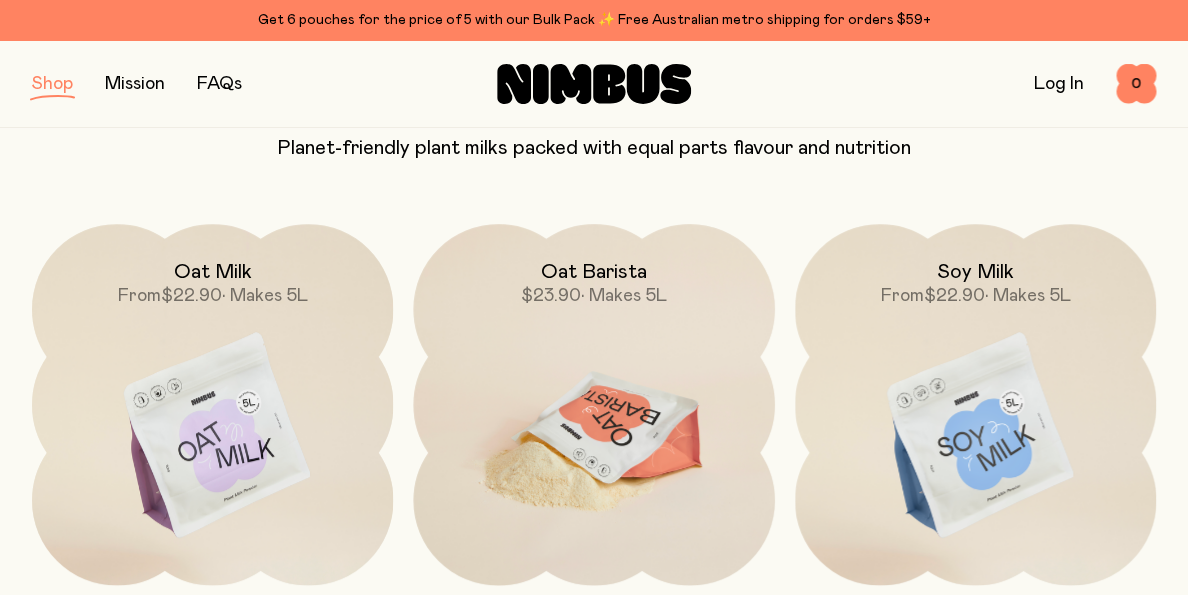 click at bounding box center [593, 436] 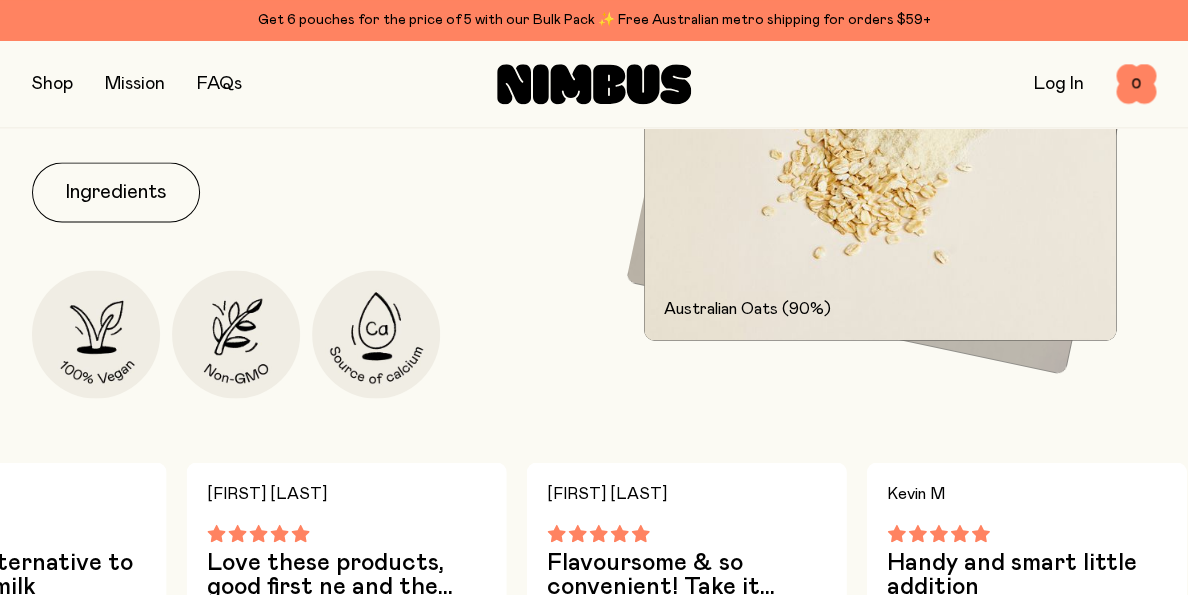 scroll, scrollTop: 933, scrollLeft: 0, axis: vertical 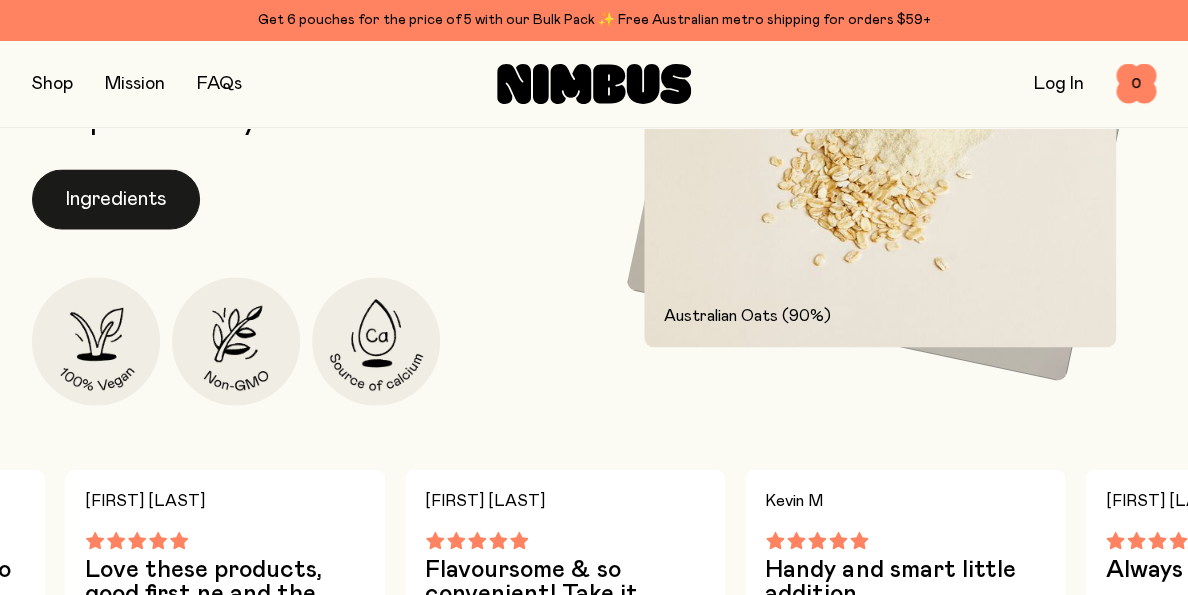 click on "Ingredients" at bounding box center [116, 199] 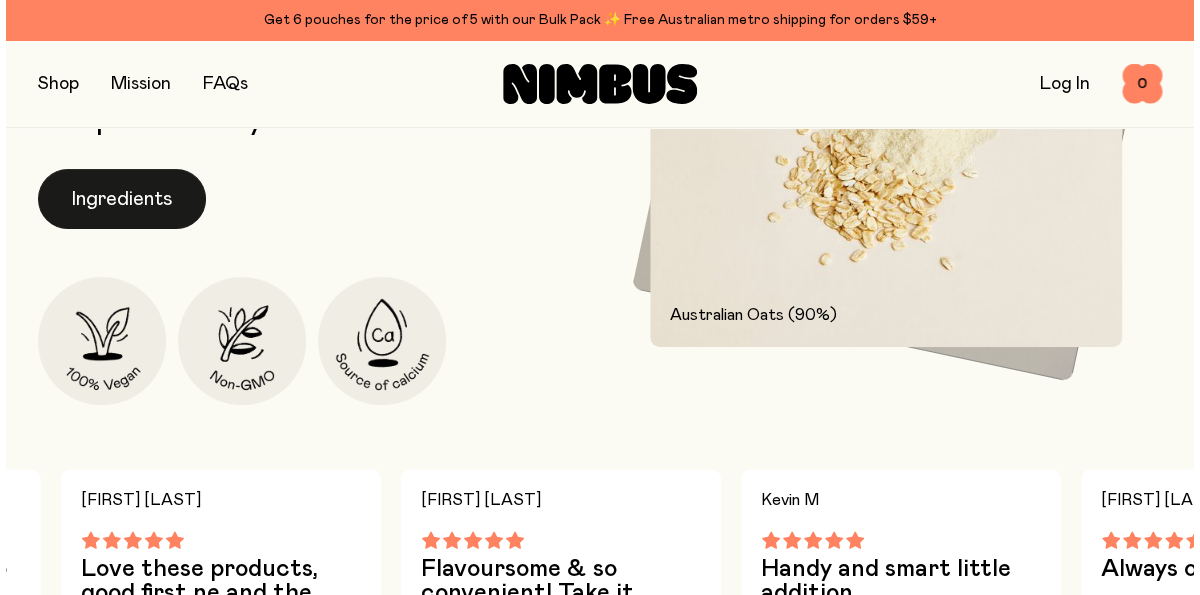 scroll, scrollTop: 0, scrollLeft: 0, axis: both 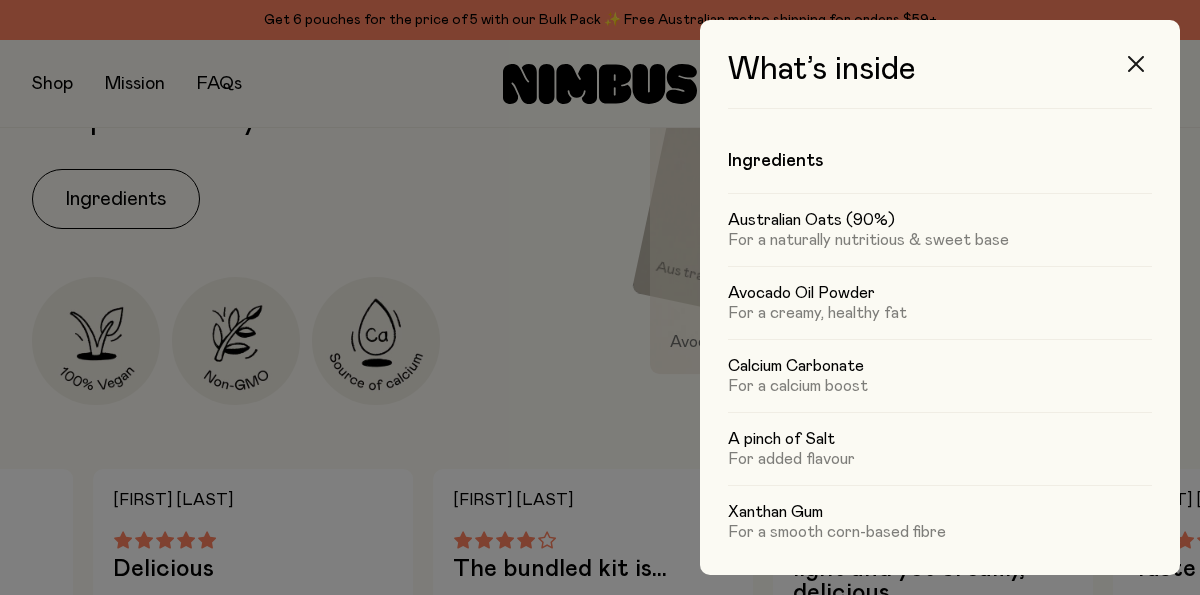 click 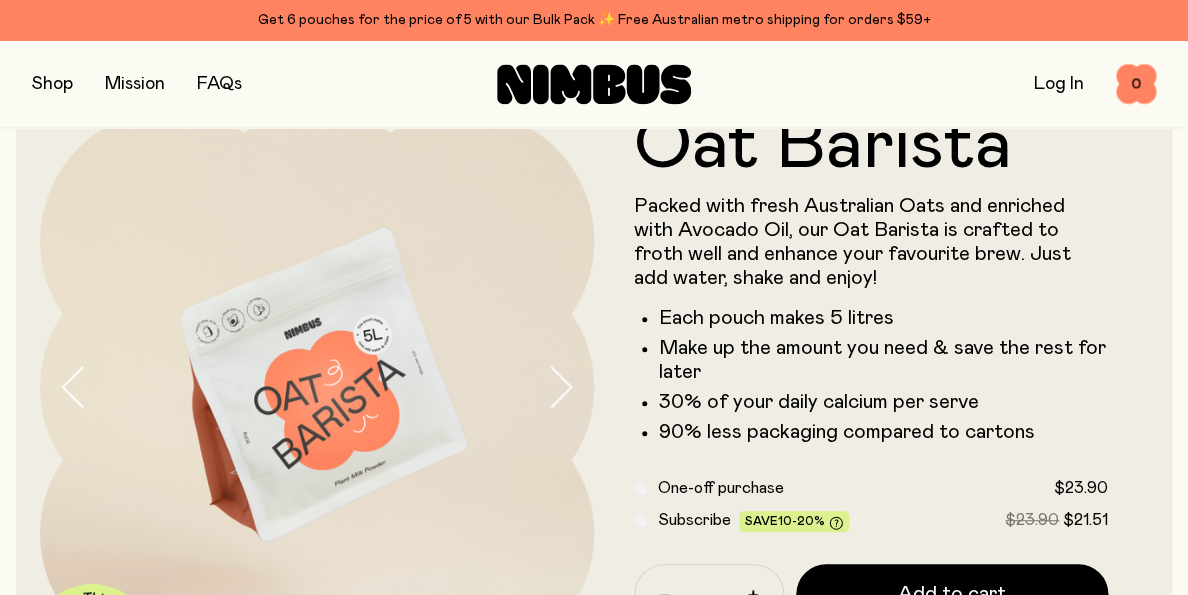 scroll, scrollTop: 0, scrollLeft: 0, axis: both 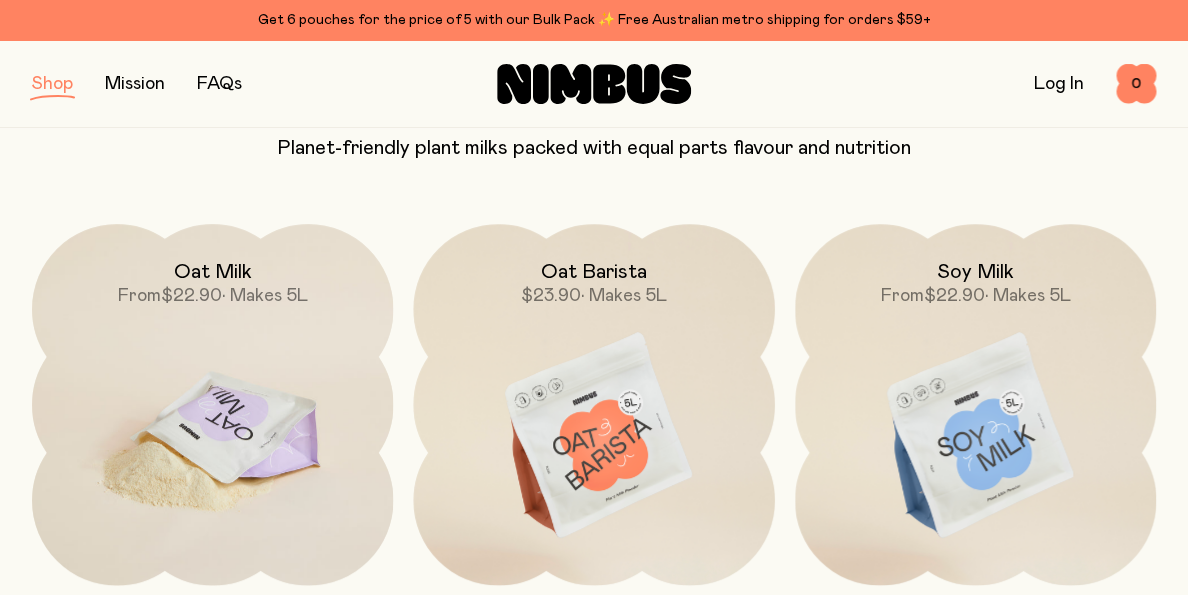 click at bounding box center (212, 436) 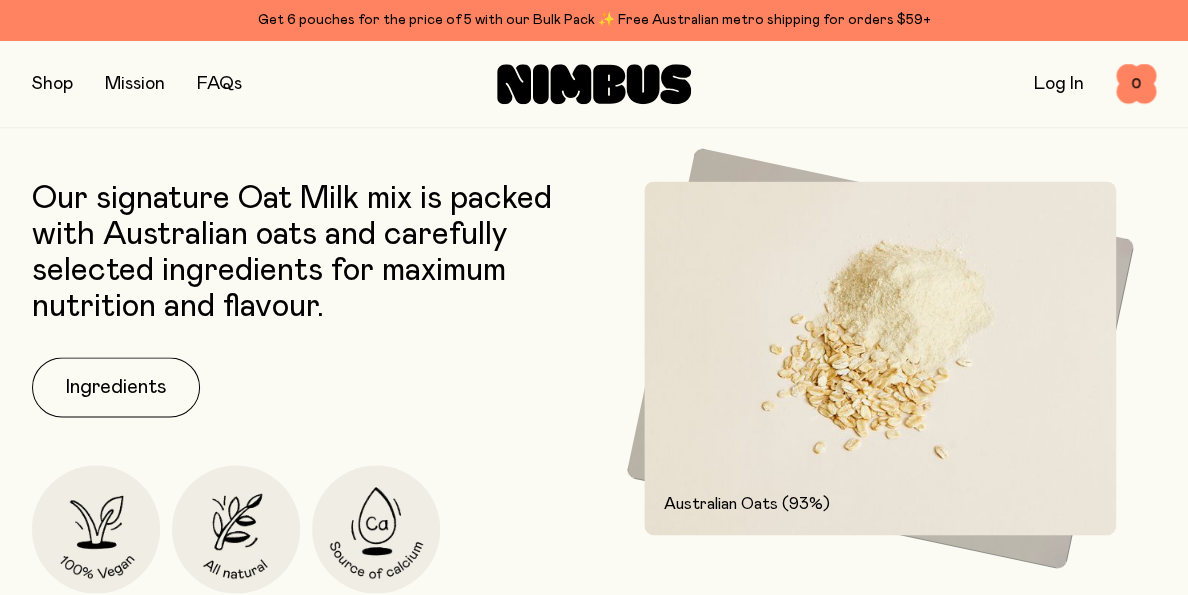 scroll, scrollTop: 750, scrollLeft: 0, axis: vertical 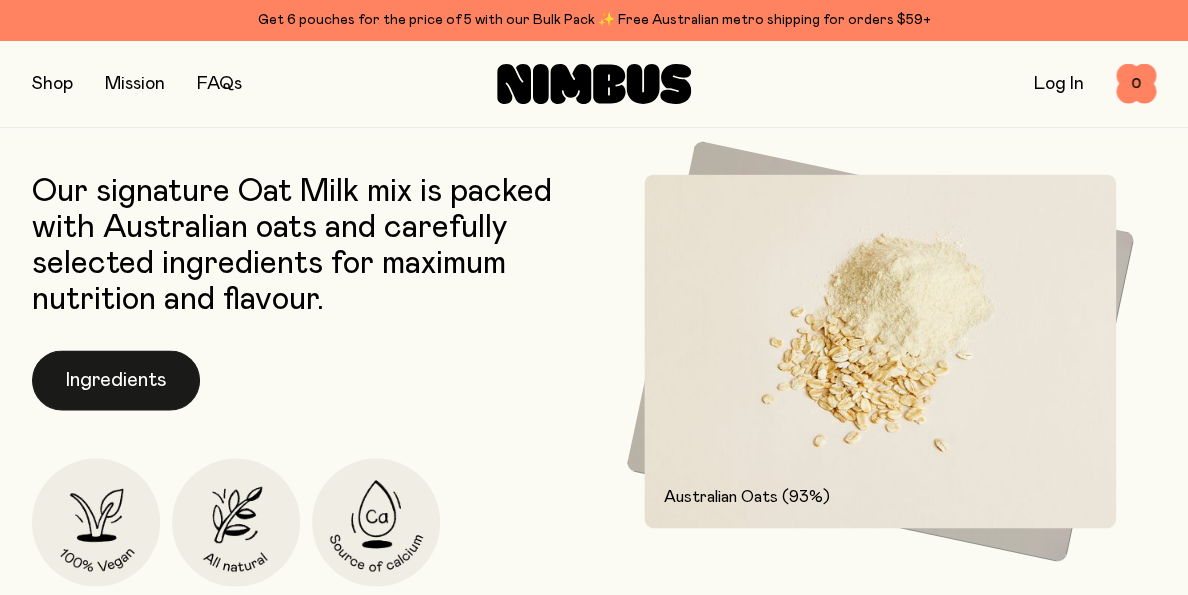 click on "Ingredients" at bounding box center [116, 380] 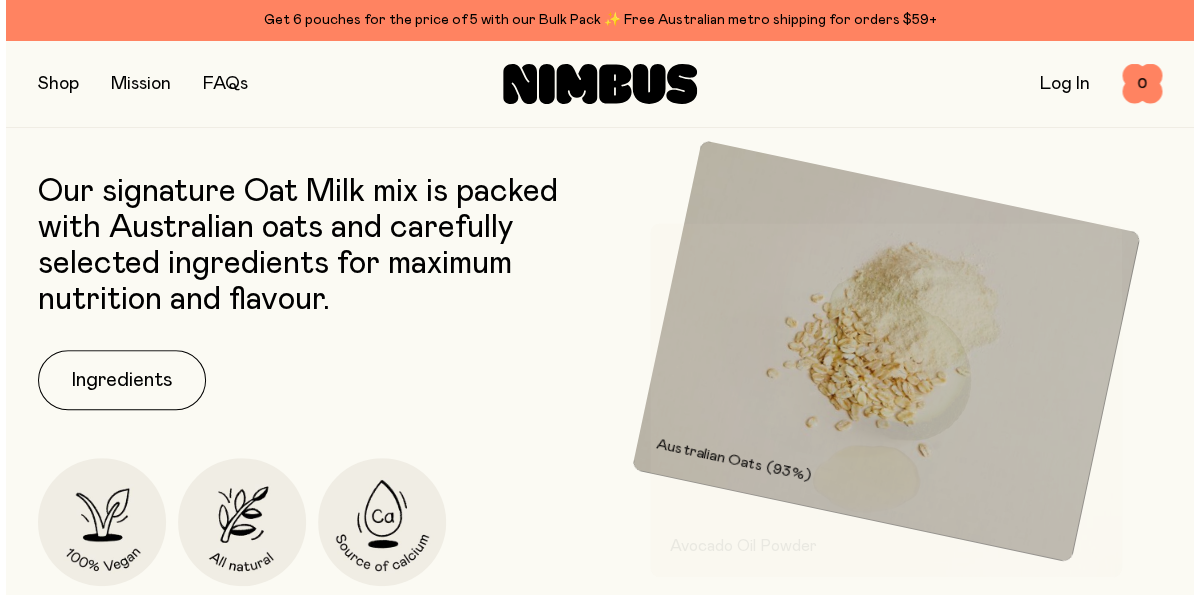 scroll, scrollTop: 0, scrollLeft: 0, axis: both 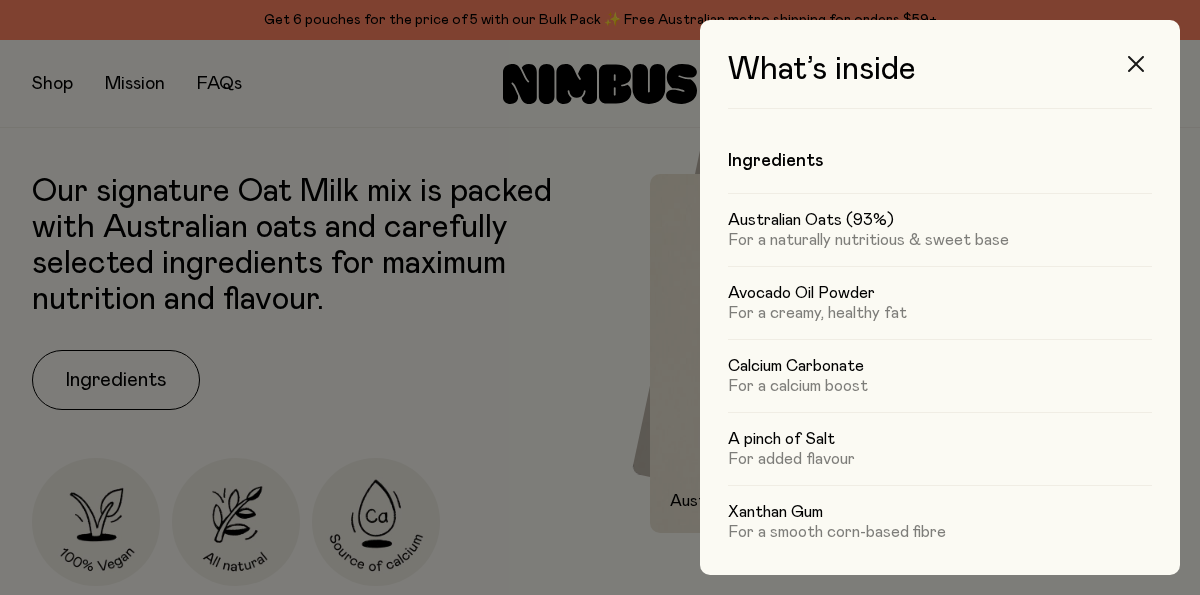 click 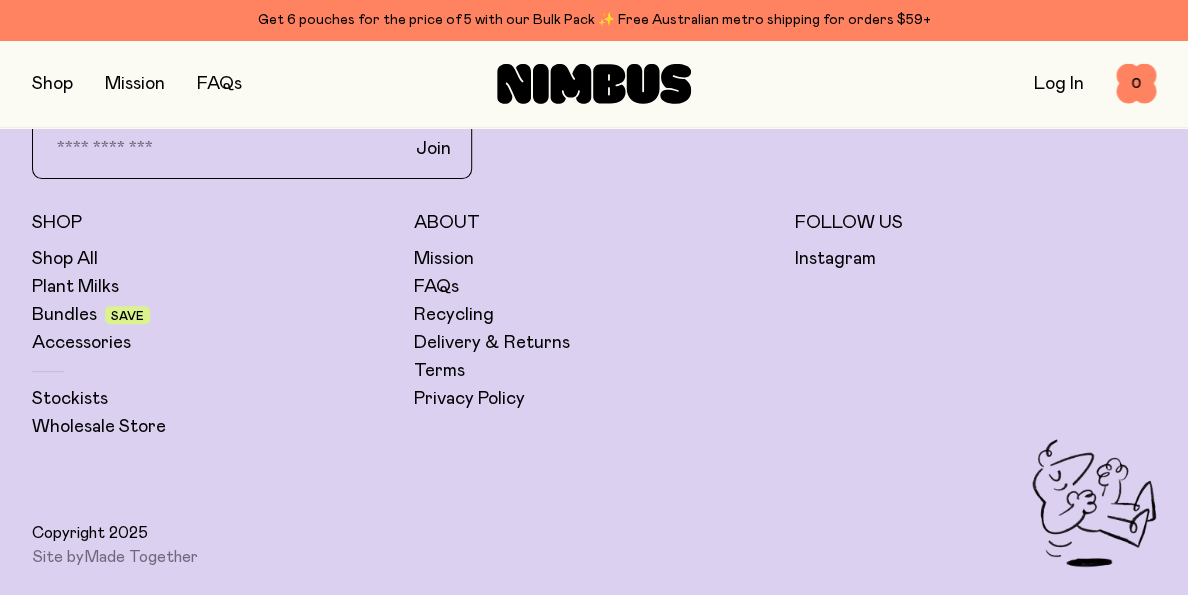 scroll, scrollTop: 4833, scrollLeft: 0, axis: vertical 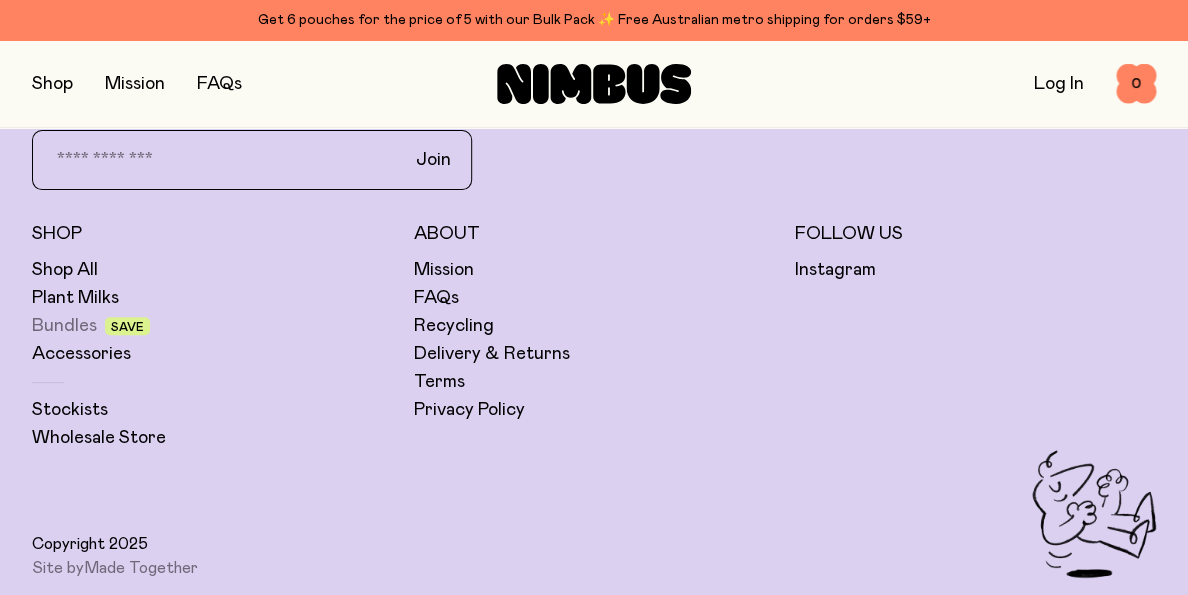click on "Bundles" at bounding box center (64, 326) 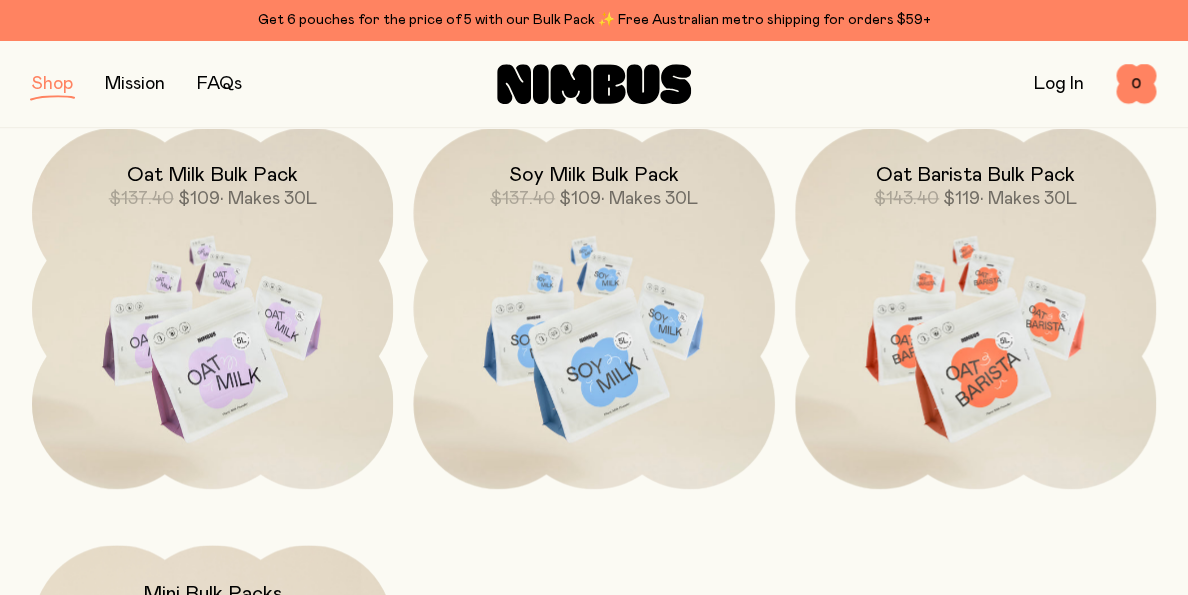 scroll, scrollTop: 702, scrollLeft: 0, axis: vertical 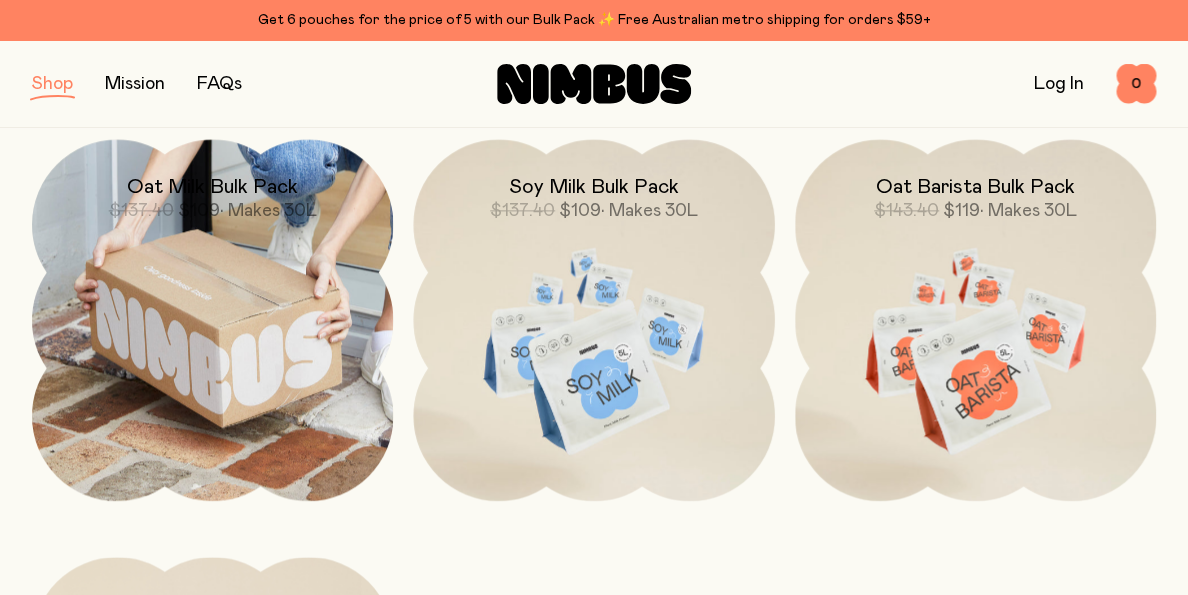 click at bounding box center (212, 319) 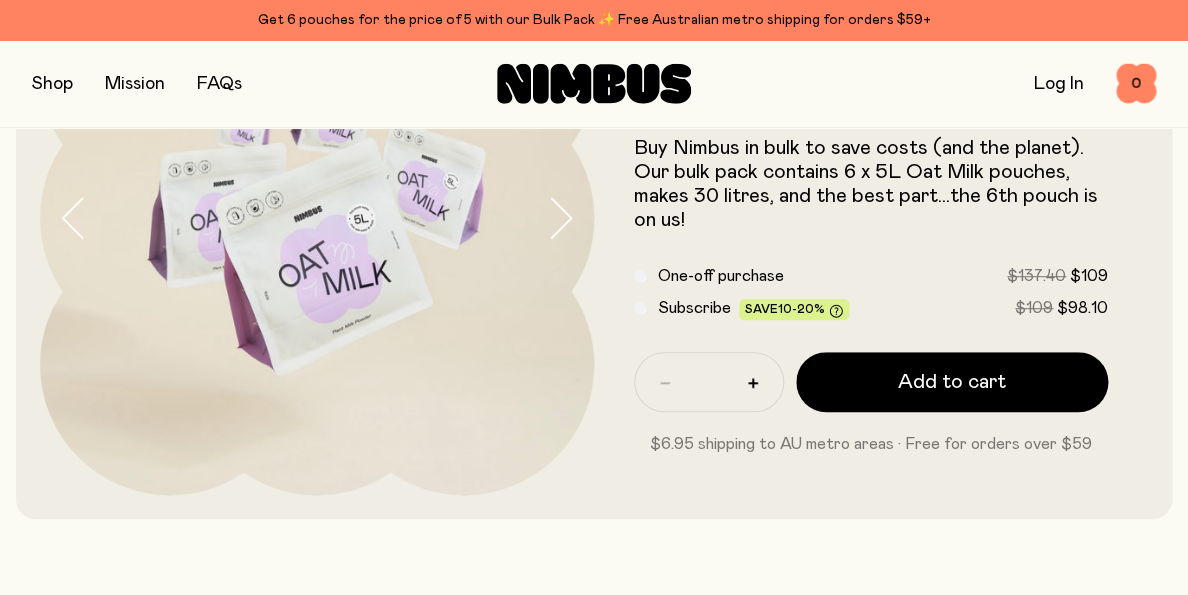 scroll, scrollTop: 233, scrollLeft: 0, axis: vertical 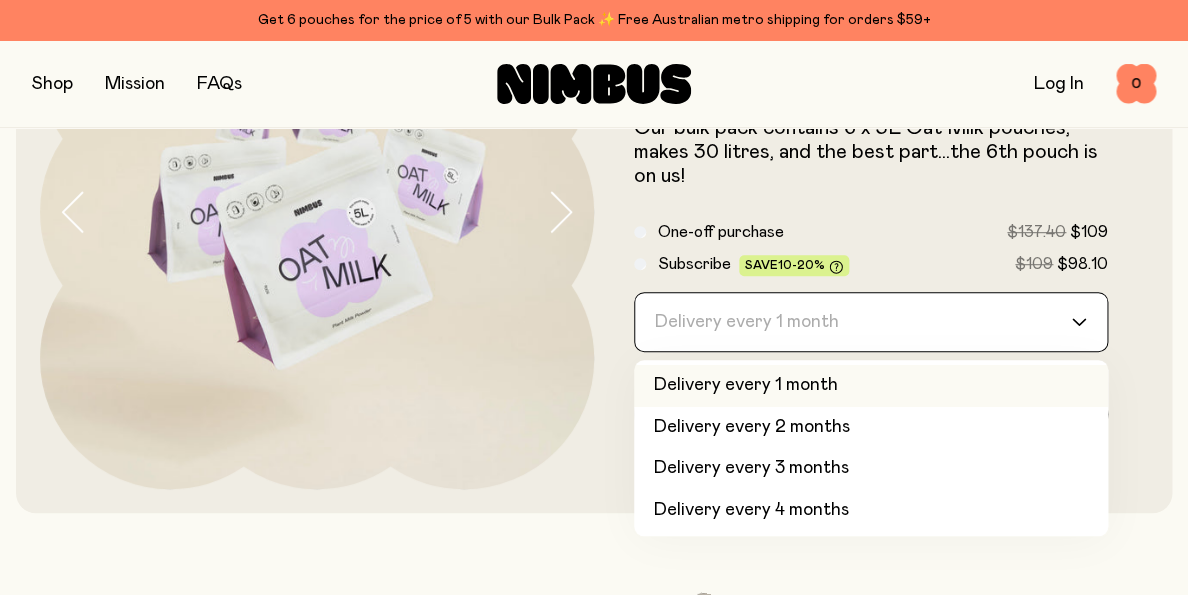 click on "Loading..." at bounding box center [1089, 322] 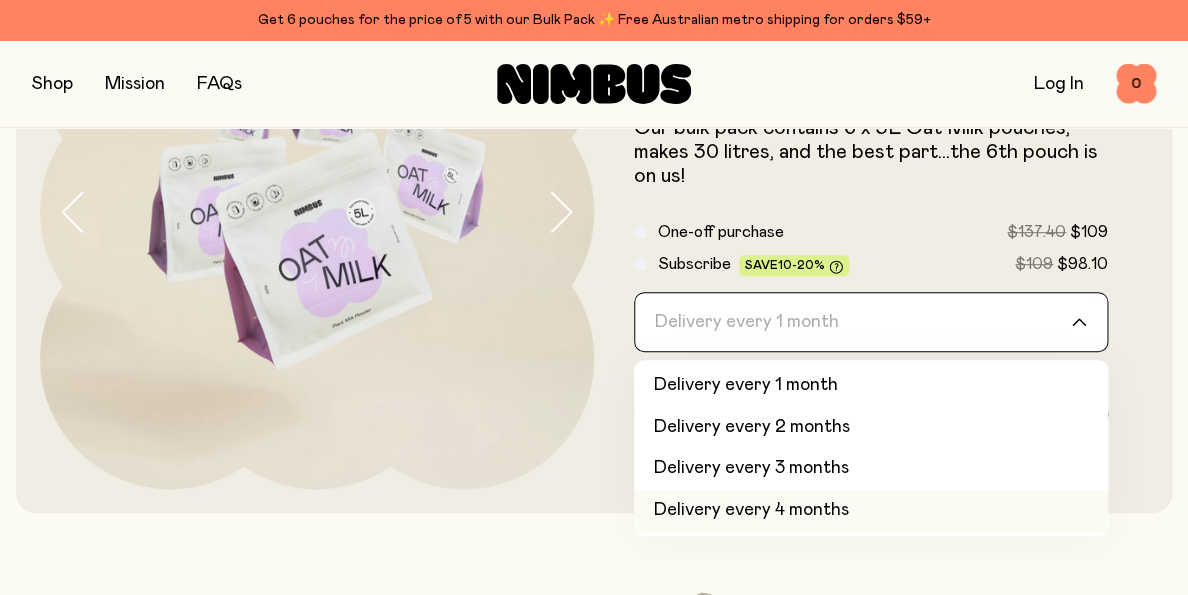 click on "Delivery every 4 months" 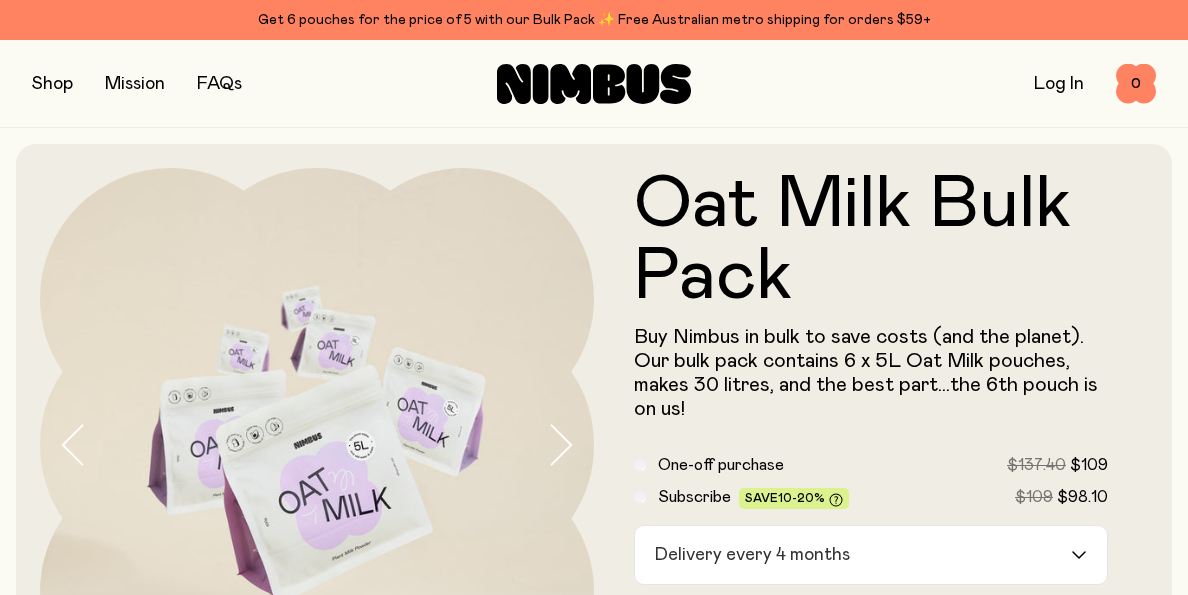 scroll, scrollTop: 233, scrollLeft: 0, axis: vertical 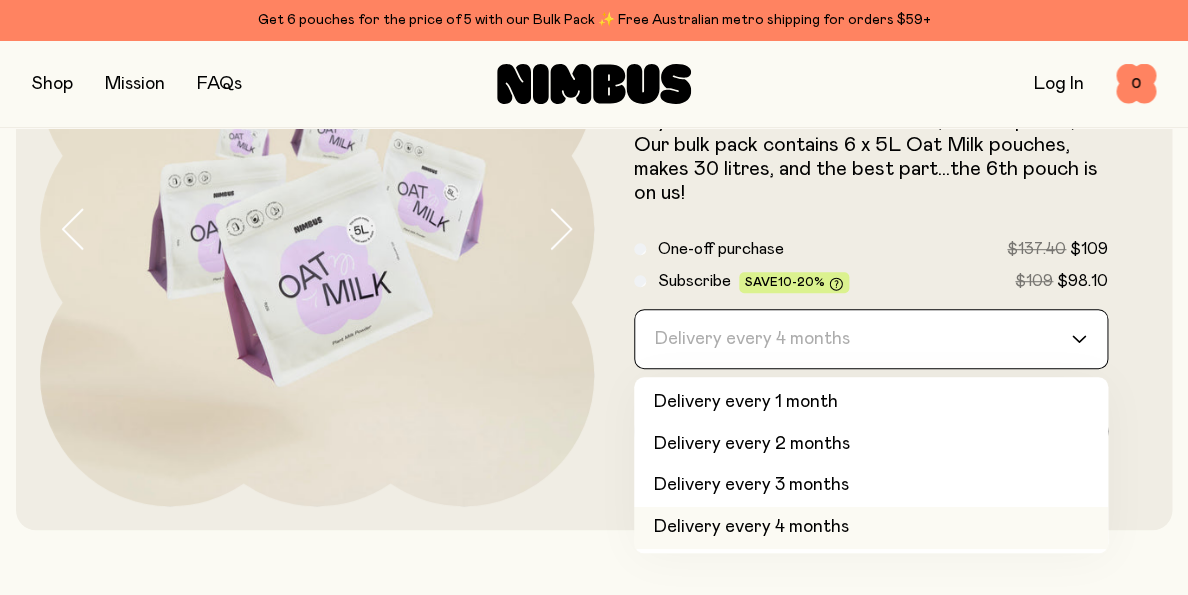 click 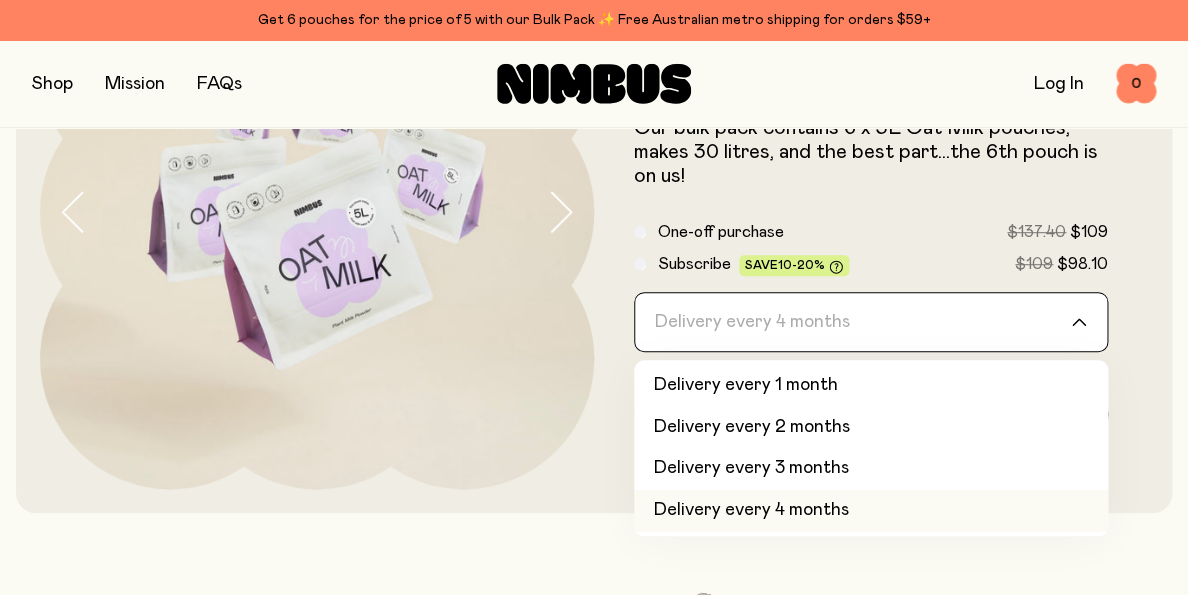 scroll, scrollTop: 250, scrollLeft: 0, axis: vertical 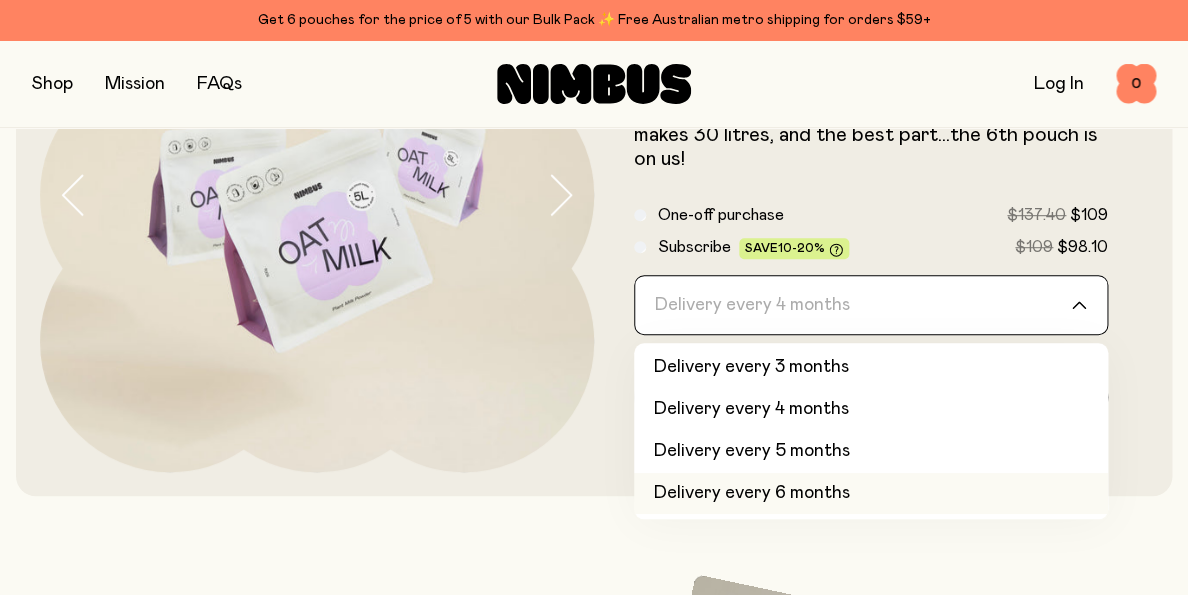 click on "Delivery every 6 months" 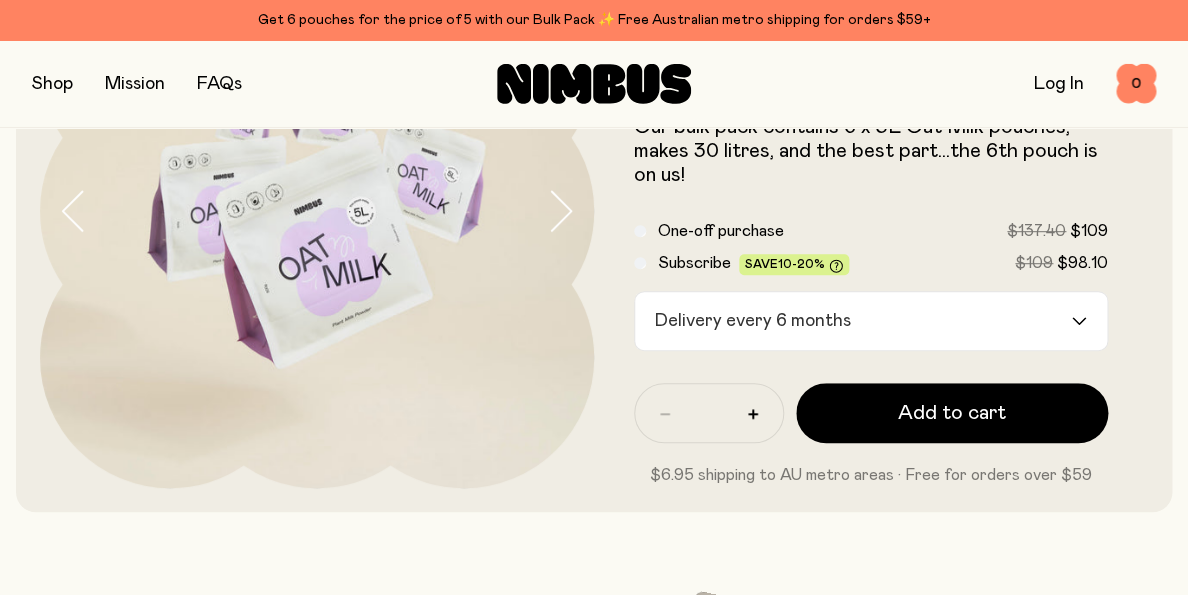 scroll, scrollTop: 0, scrollLeft: 0, axis: both 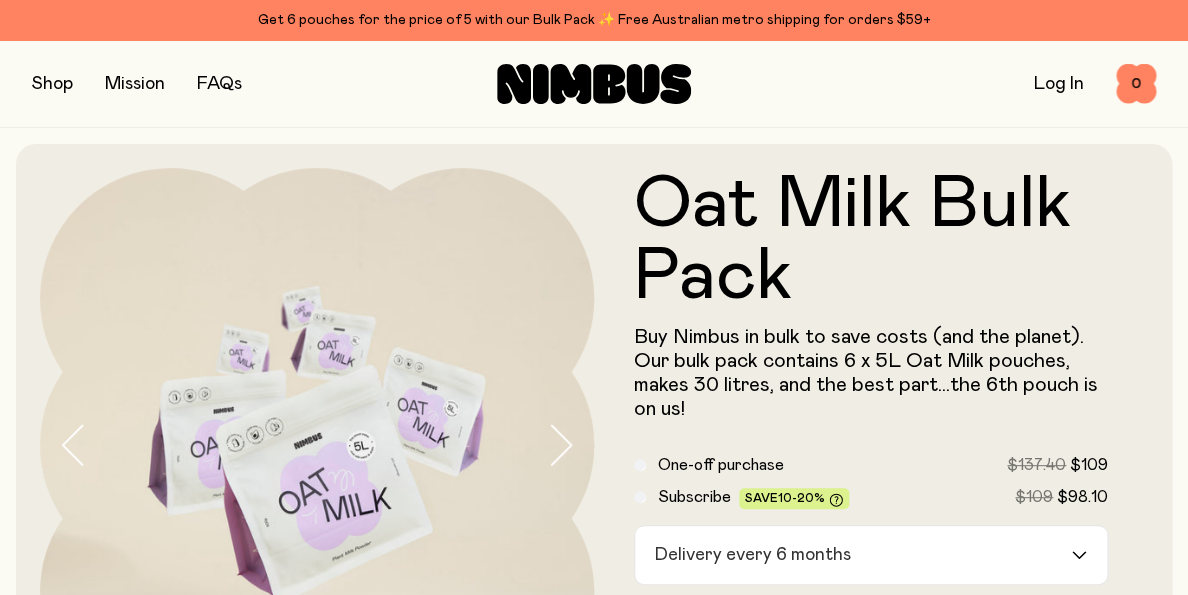 click on "FAQs" at bounding box center [219, 84] 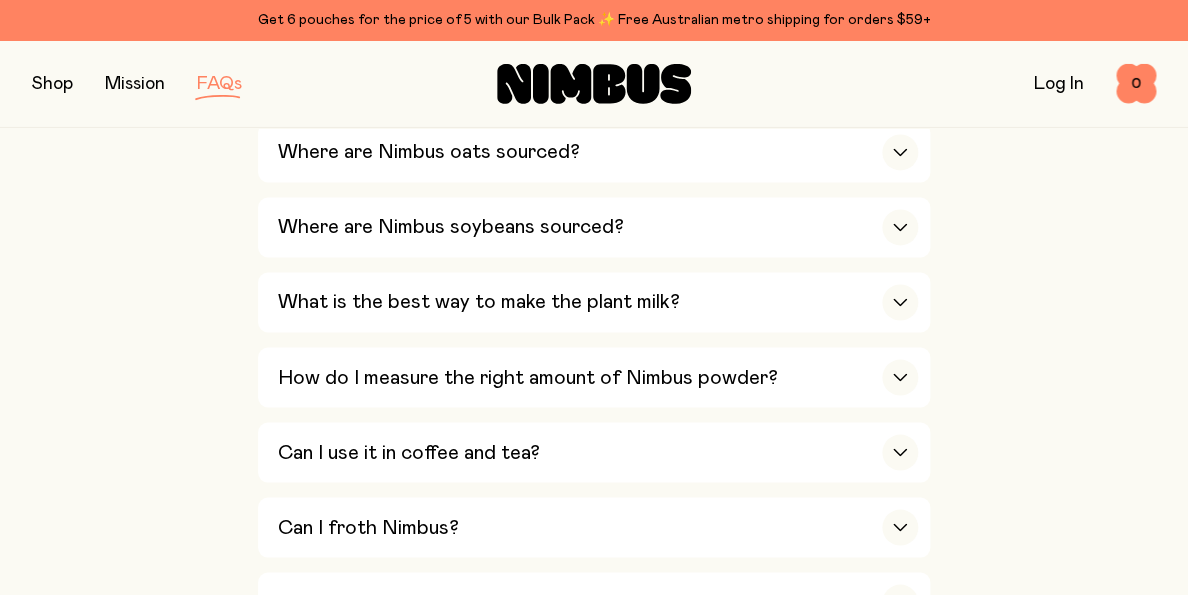scroll, scrollTop: 866, scrollLeft: 0, axis: vertical 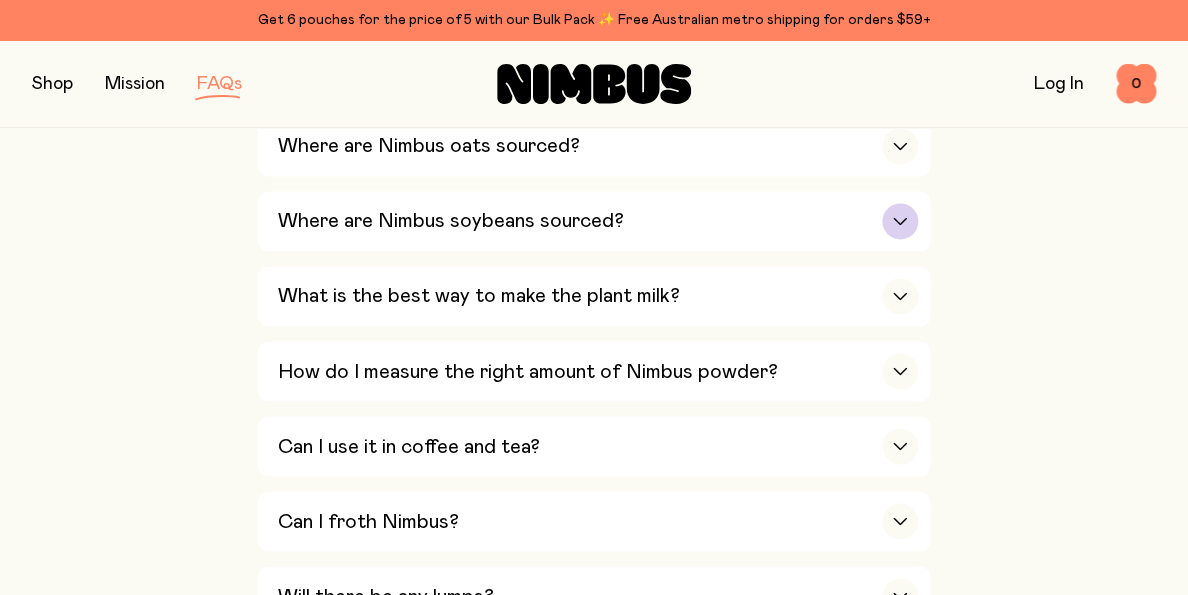 click 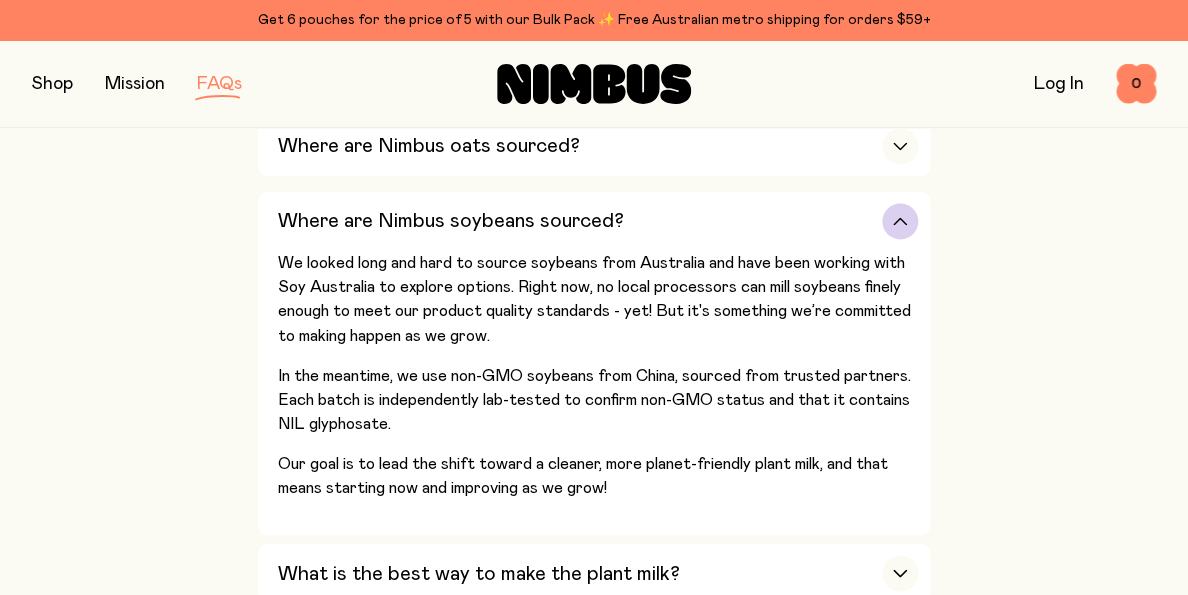 click 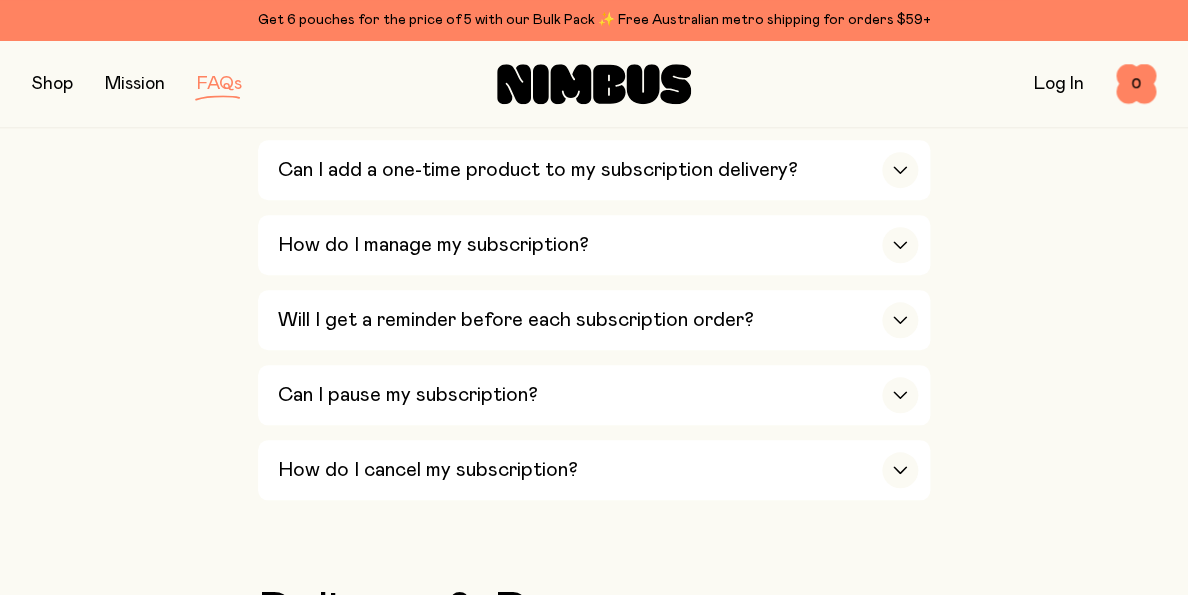scroll, scrollTop: 2716, scrollLeft: 0, axis: vertical 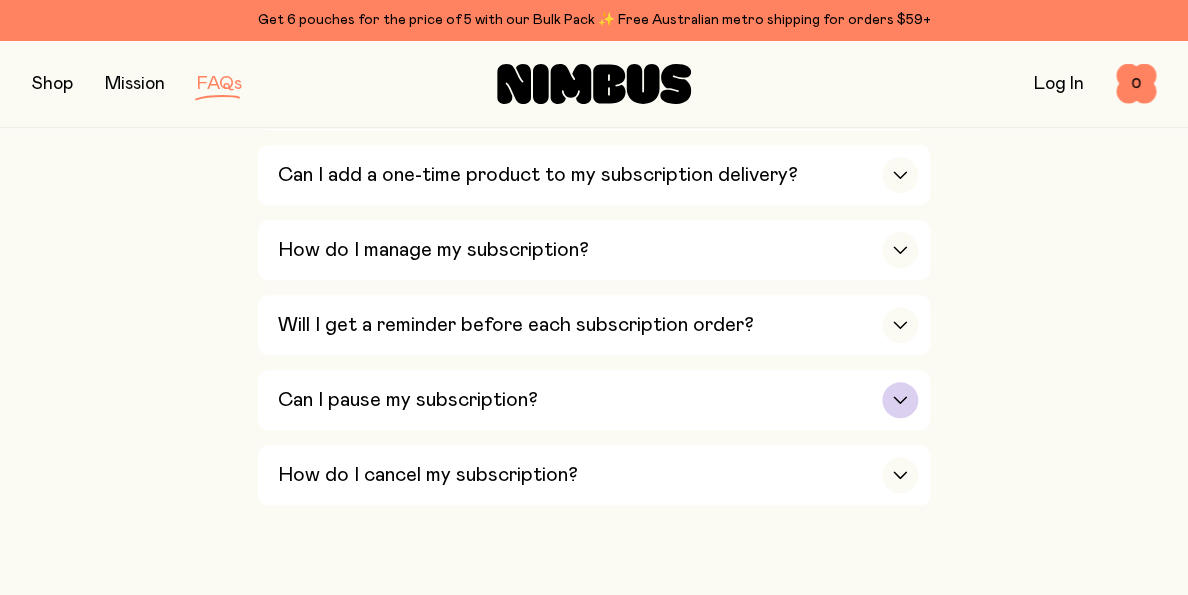 click at bounding box center (900, 400) 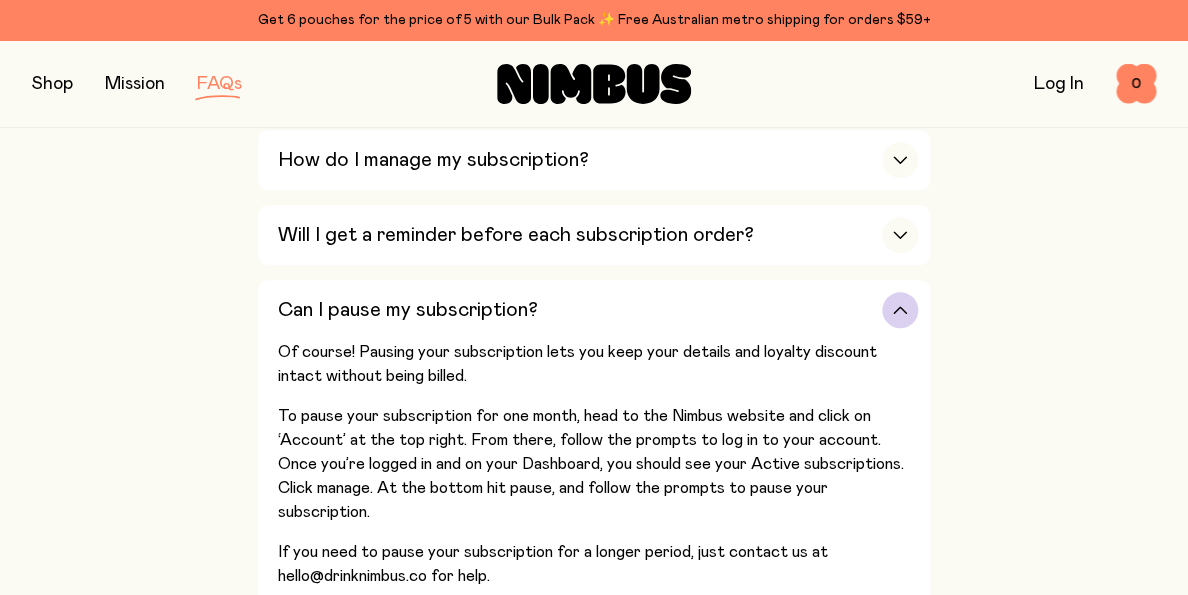 scroll, scrollTop: 2800, scrollLeft: 0, axis: vertical 